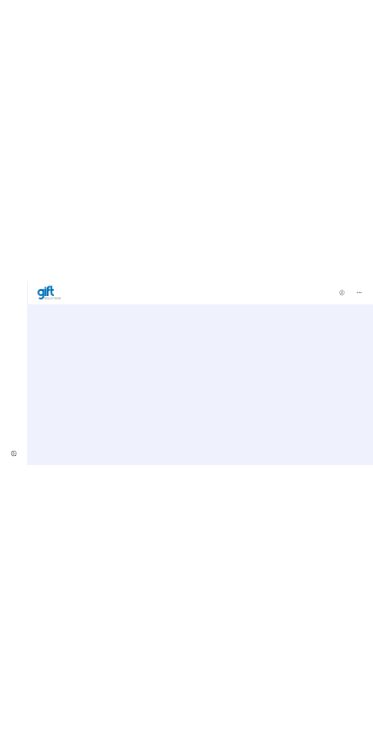 scroll, scrollTop: 0, scrollLeft: 0, axis: both 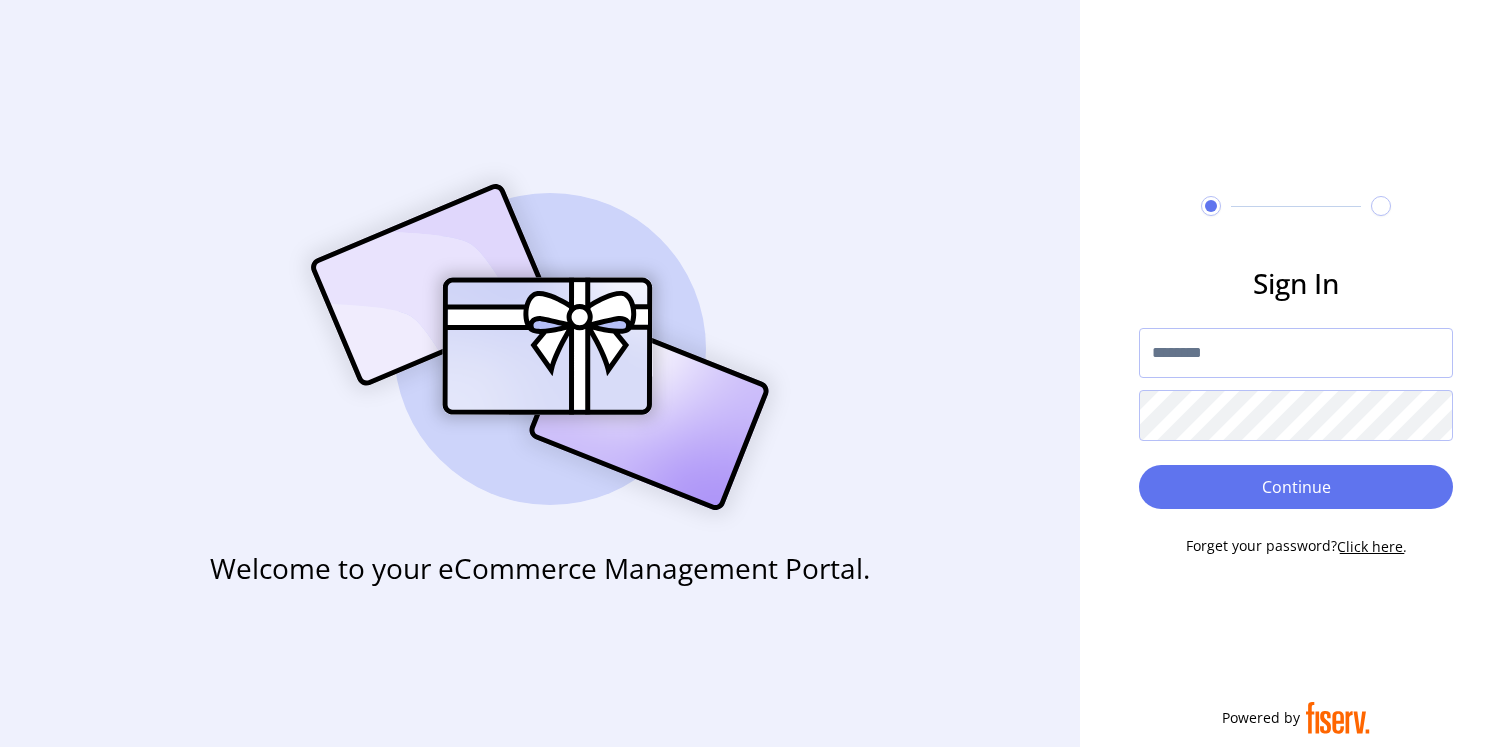 click at bounding box center (1296, 353) 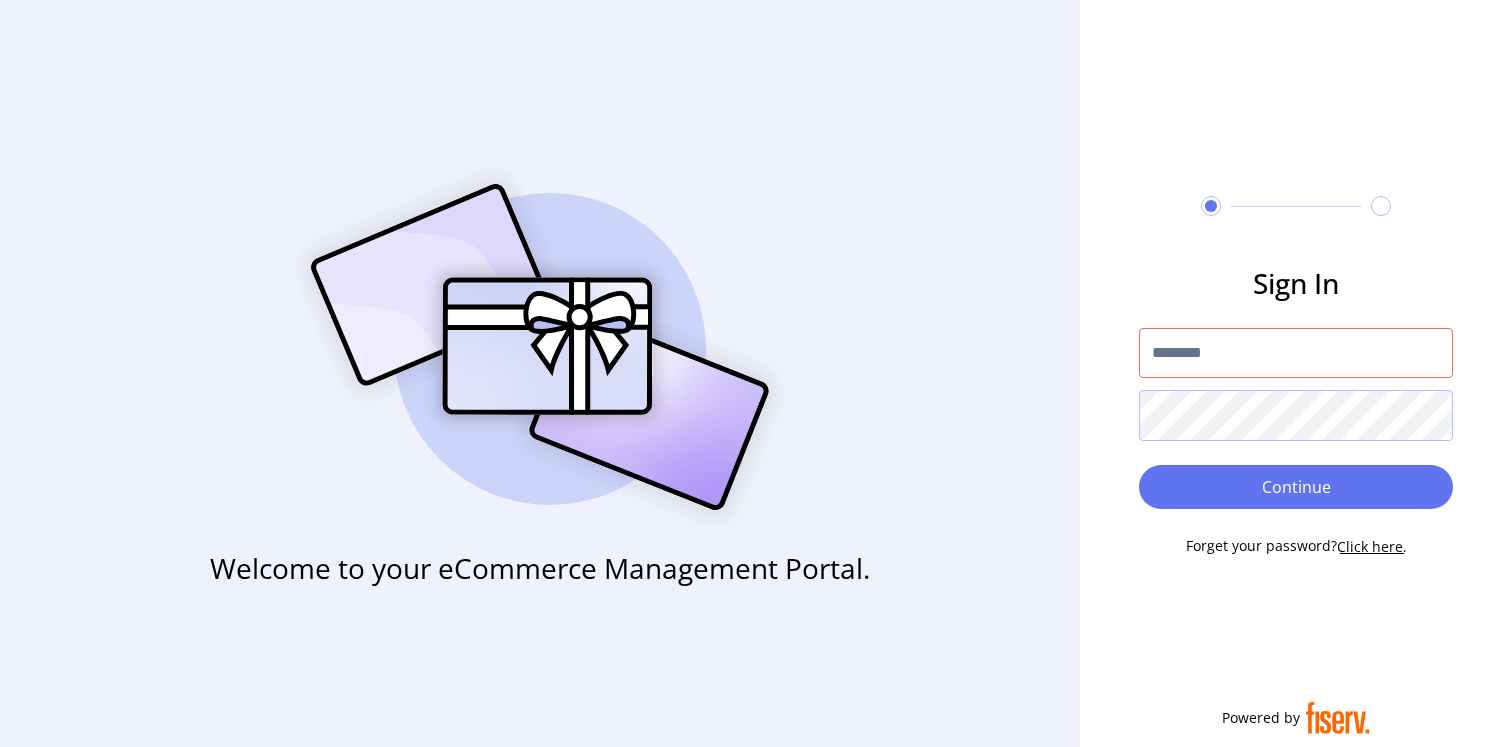type on "**********" 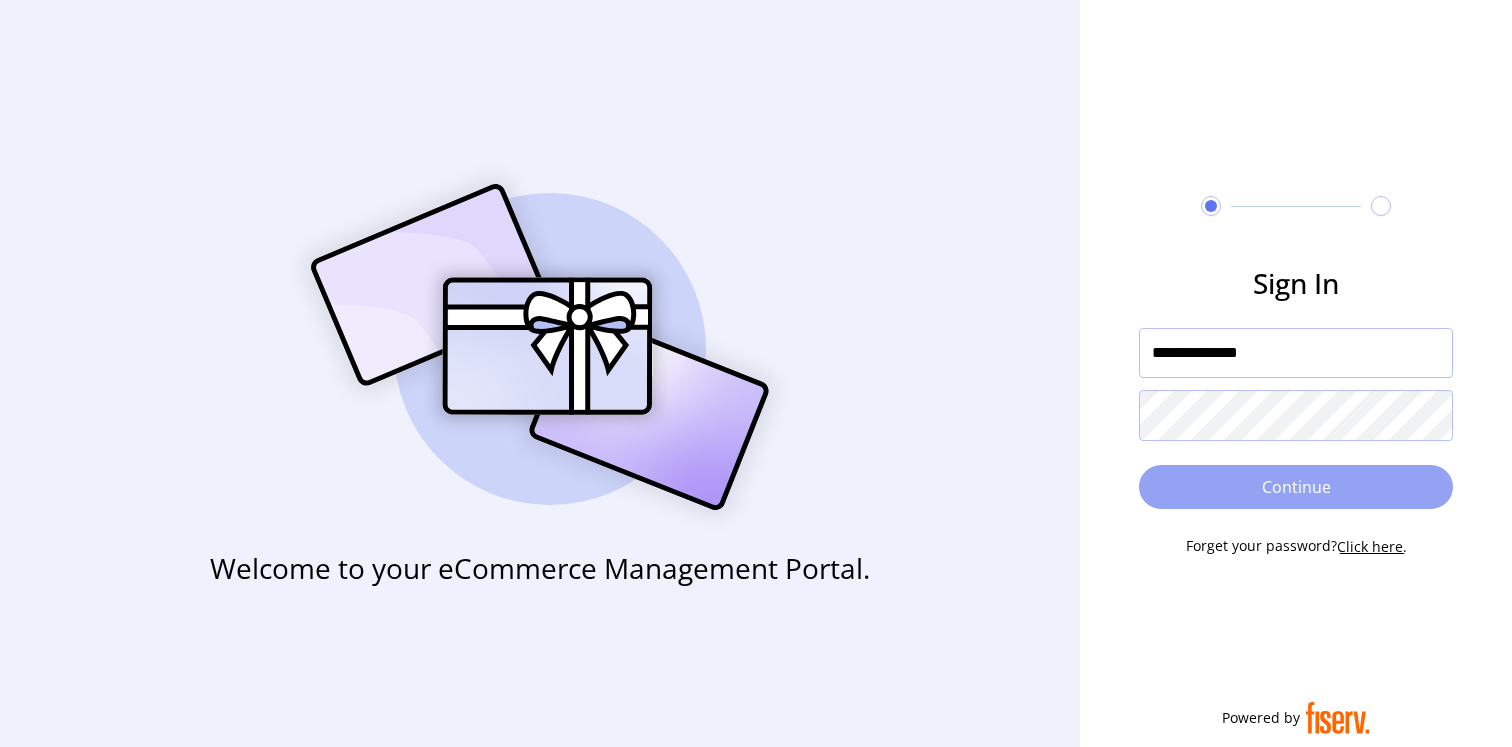 click on "Continue" at bounding box center [1296, 487] 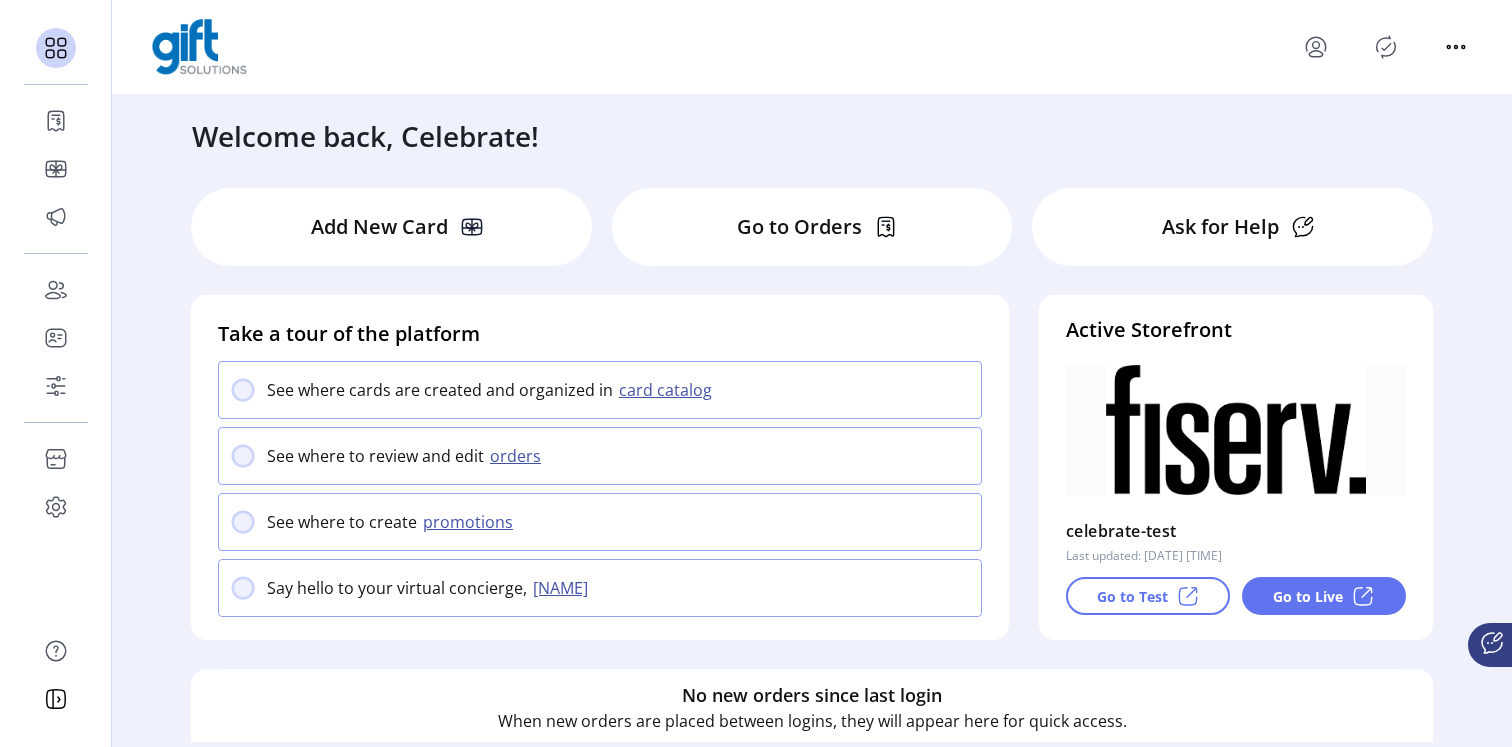 click on "Go to Live" at bounding box center (1308, 596) 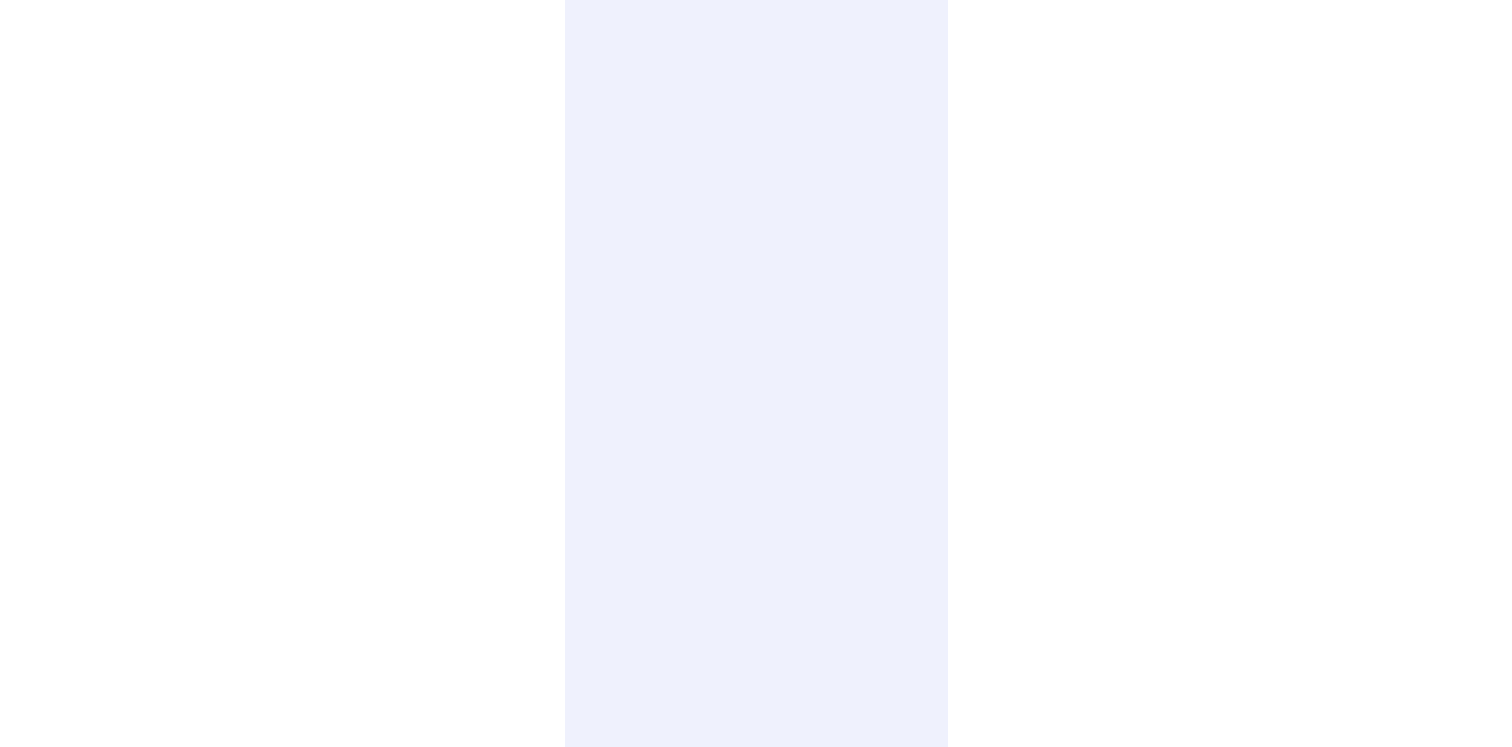 scroll, scrollTop: 0, scrollLeft: 0, axis: both 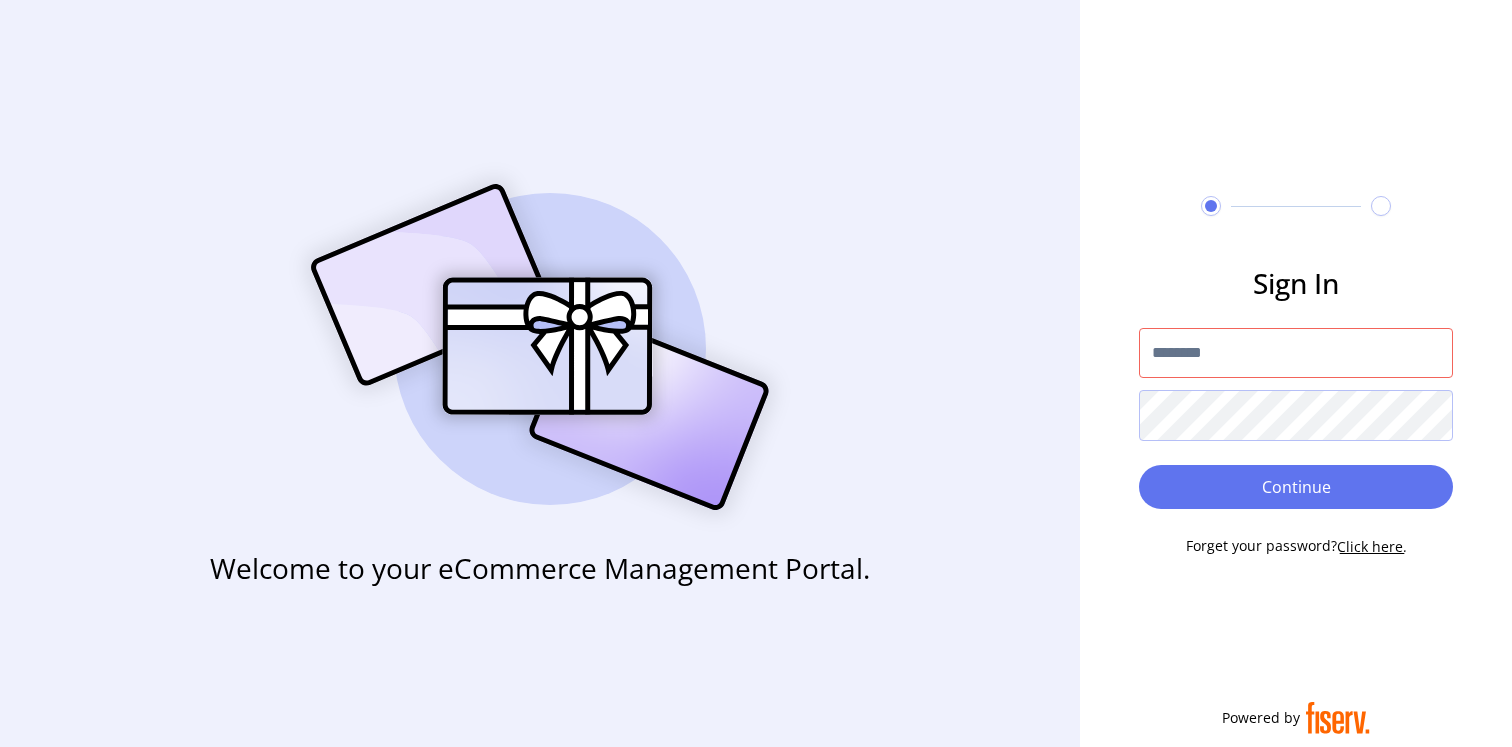 click at bounding box center [1296, 353] 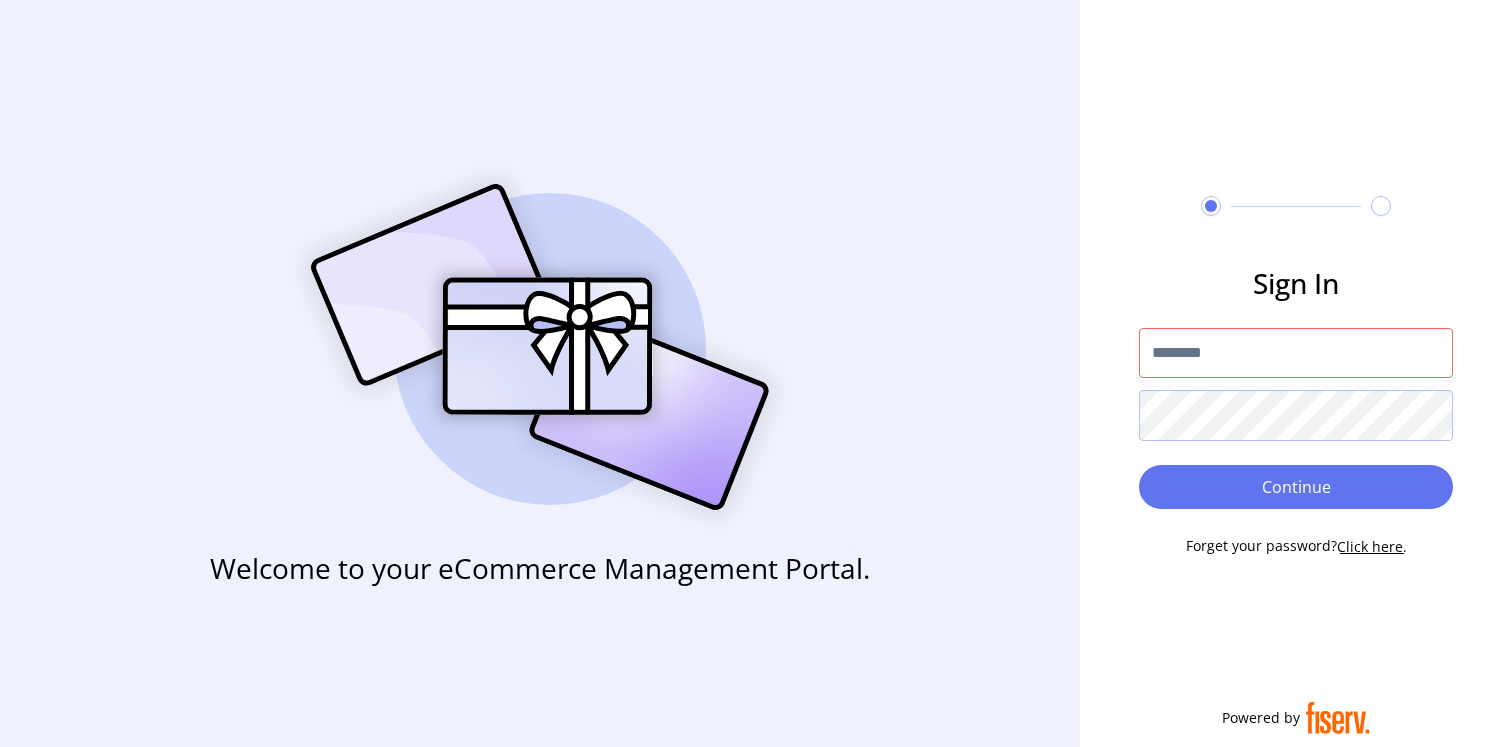 type on "**********" 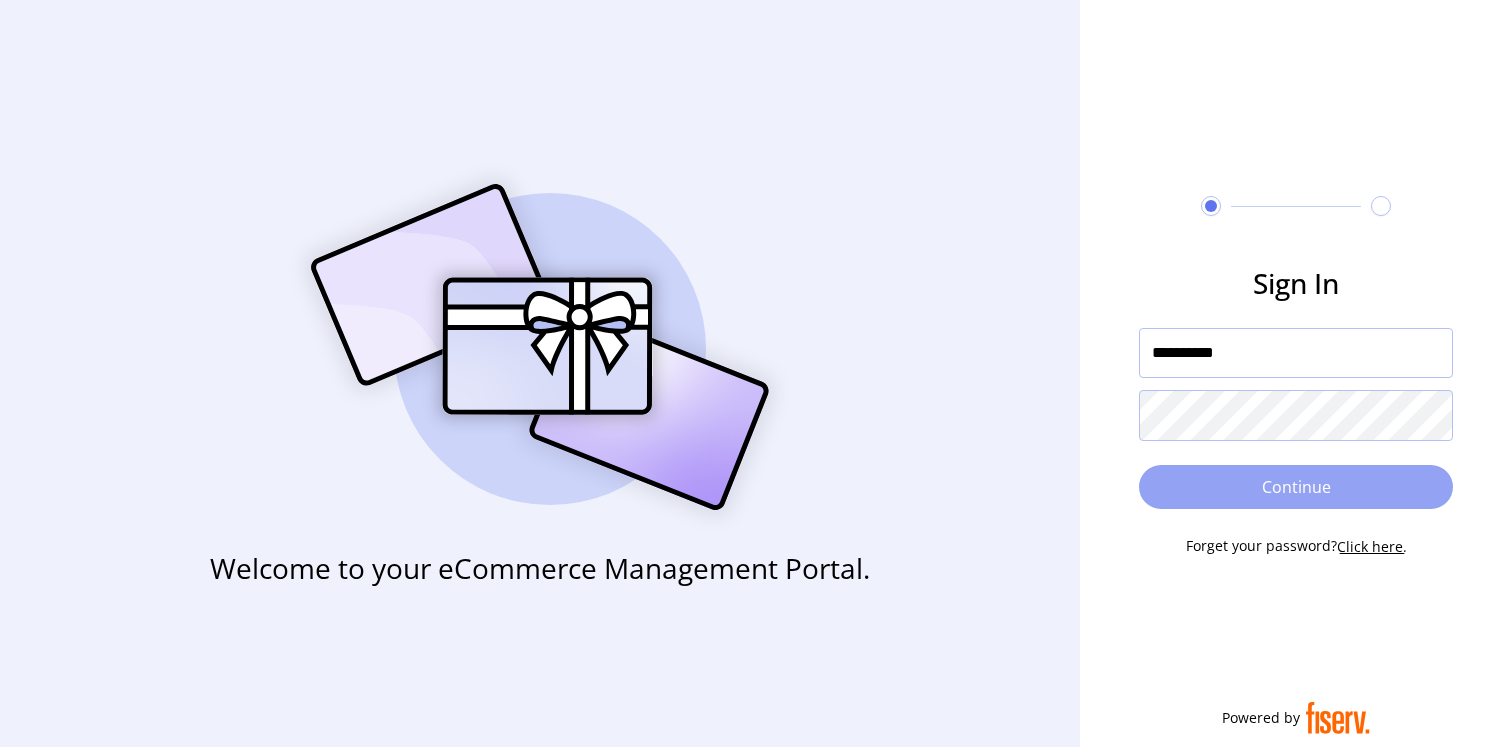 click on "Continue" at bounding box center [1296, 487] 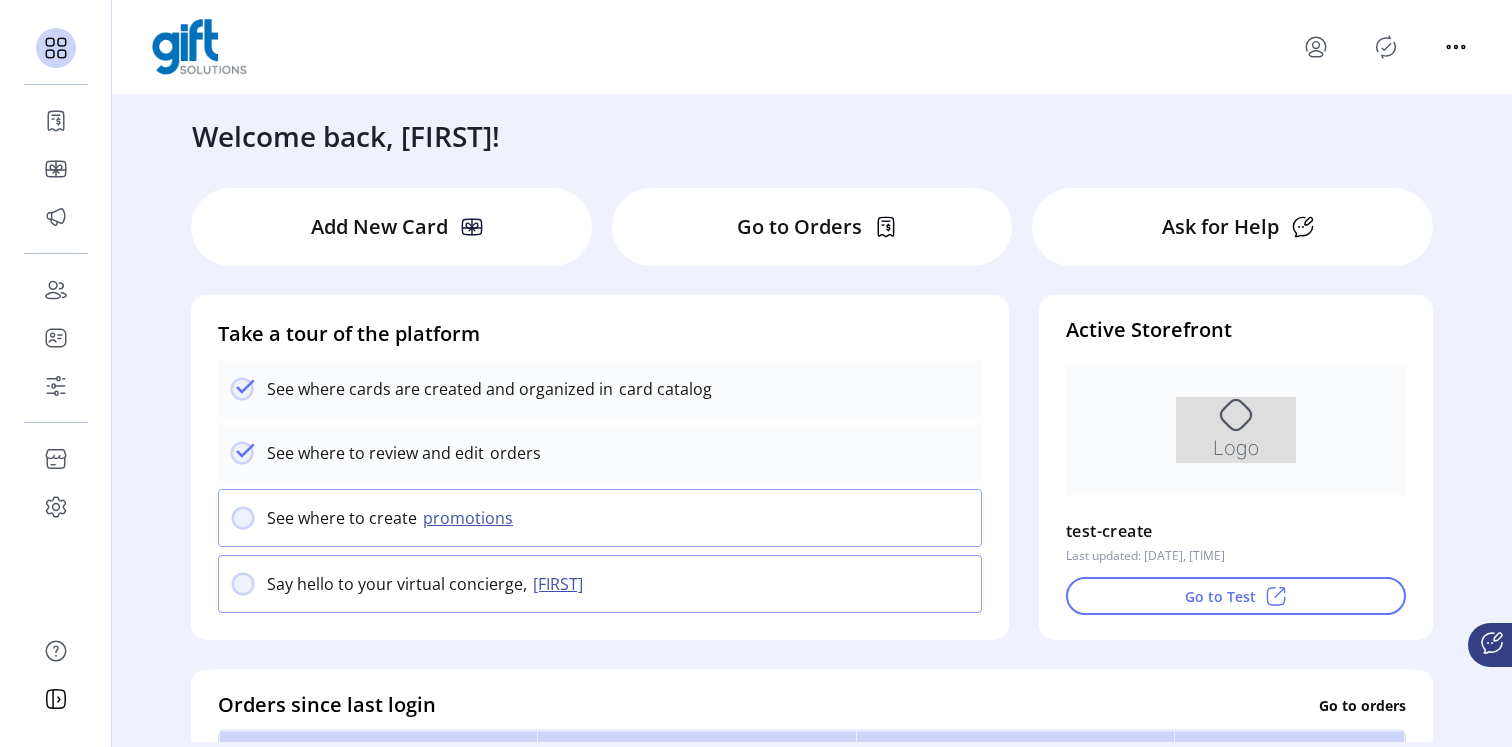 click on "Welcome back, [FIRST]!" at bounding box center [812, 126] 